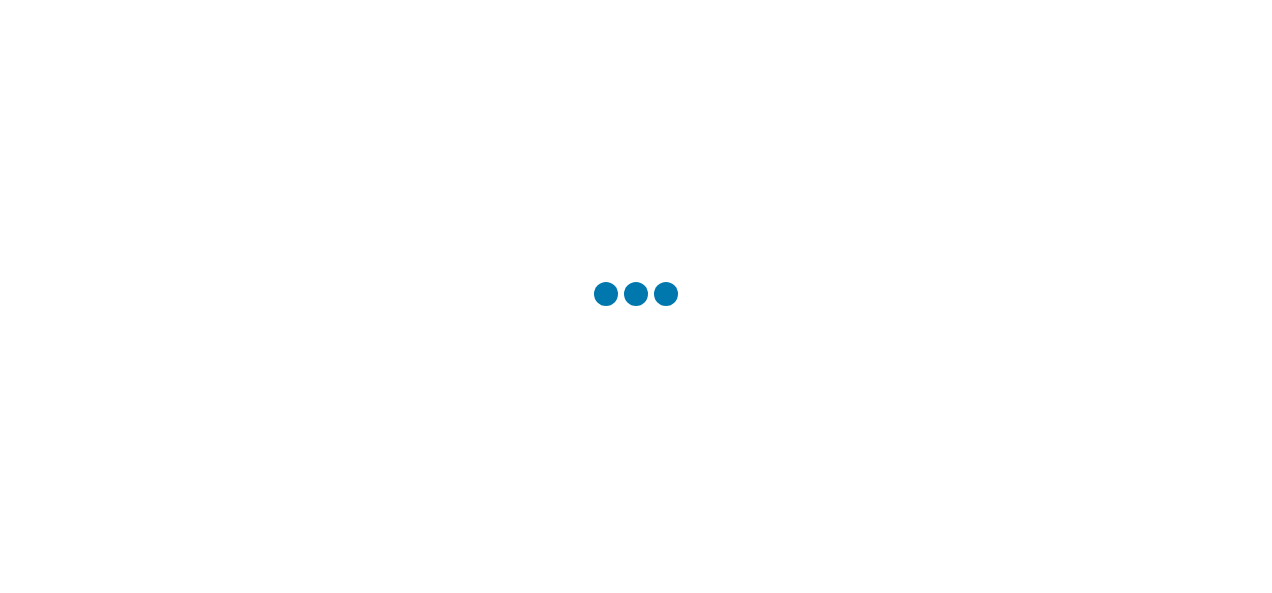 scroll, scrollTop: 0, scrollLeft: 0, axis: both 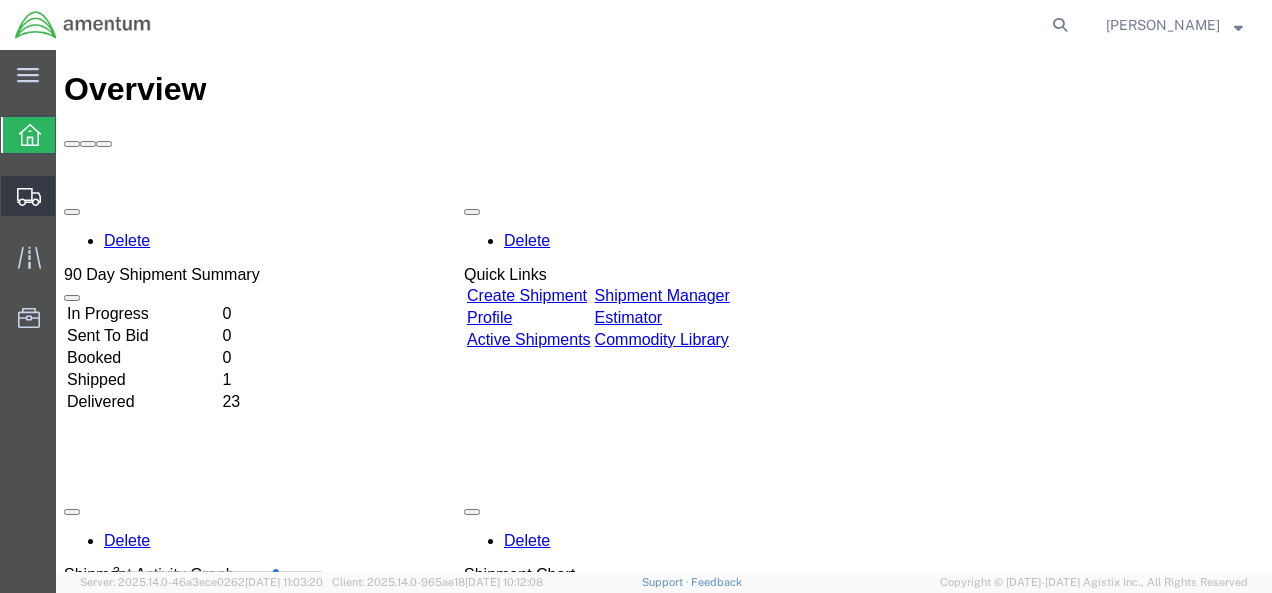 click on "Create from Template" 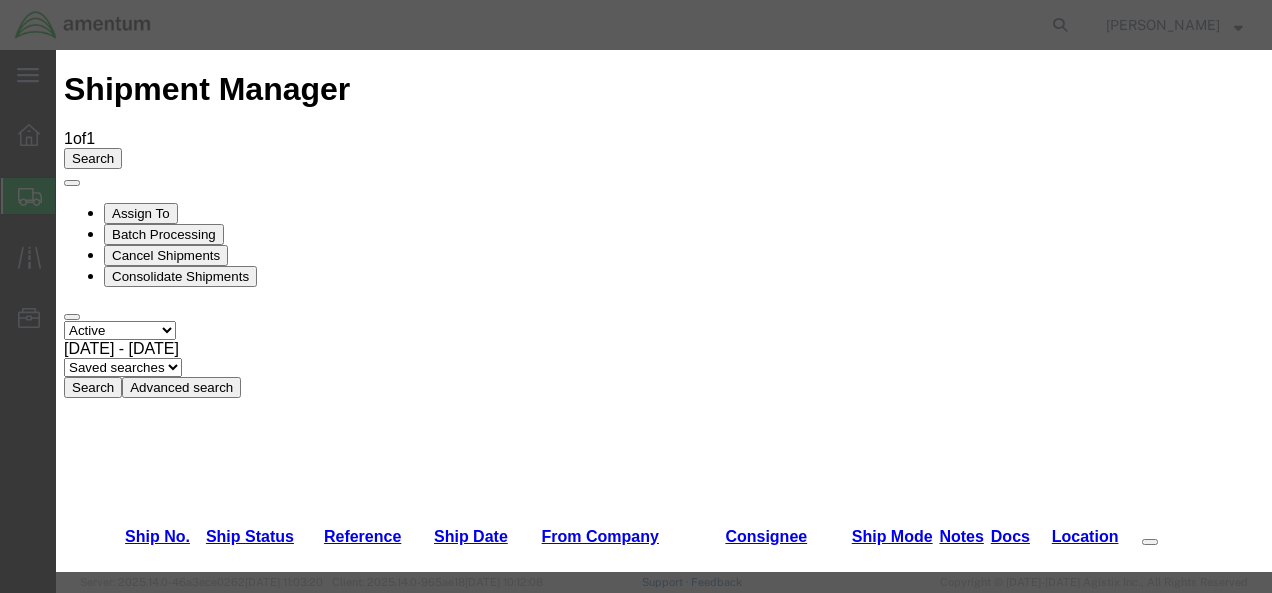 click on "LEMOORE T-34 TO [PERSON_NAME] - PARTS" at bounding box center [276, 2812] 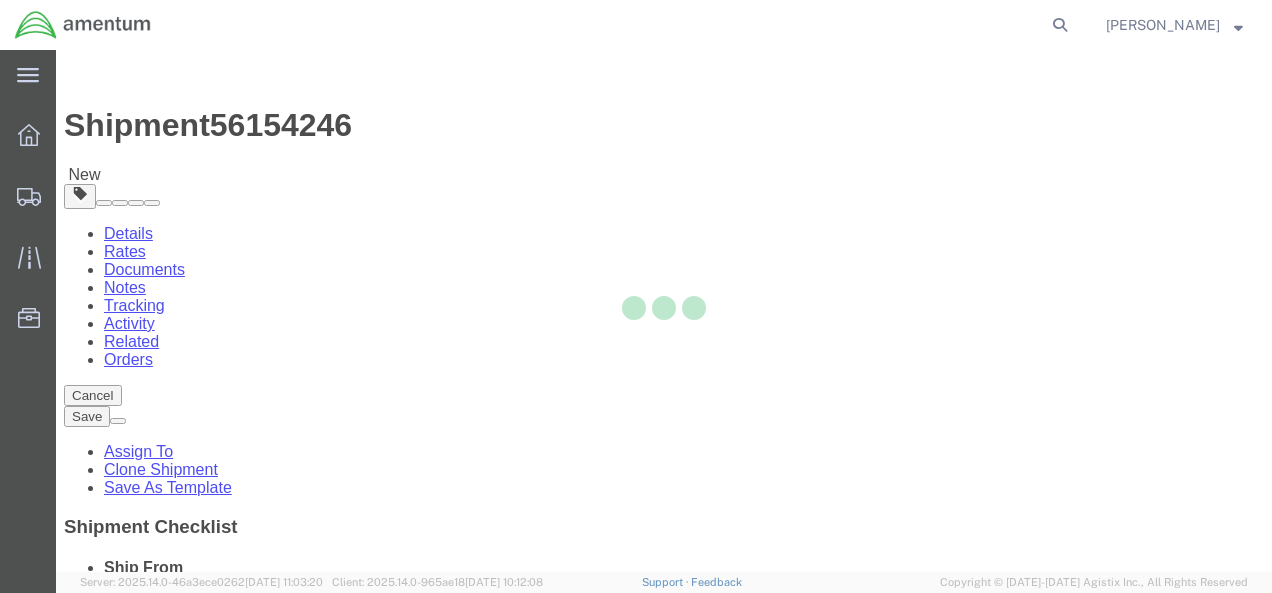 select 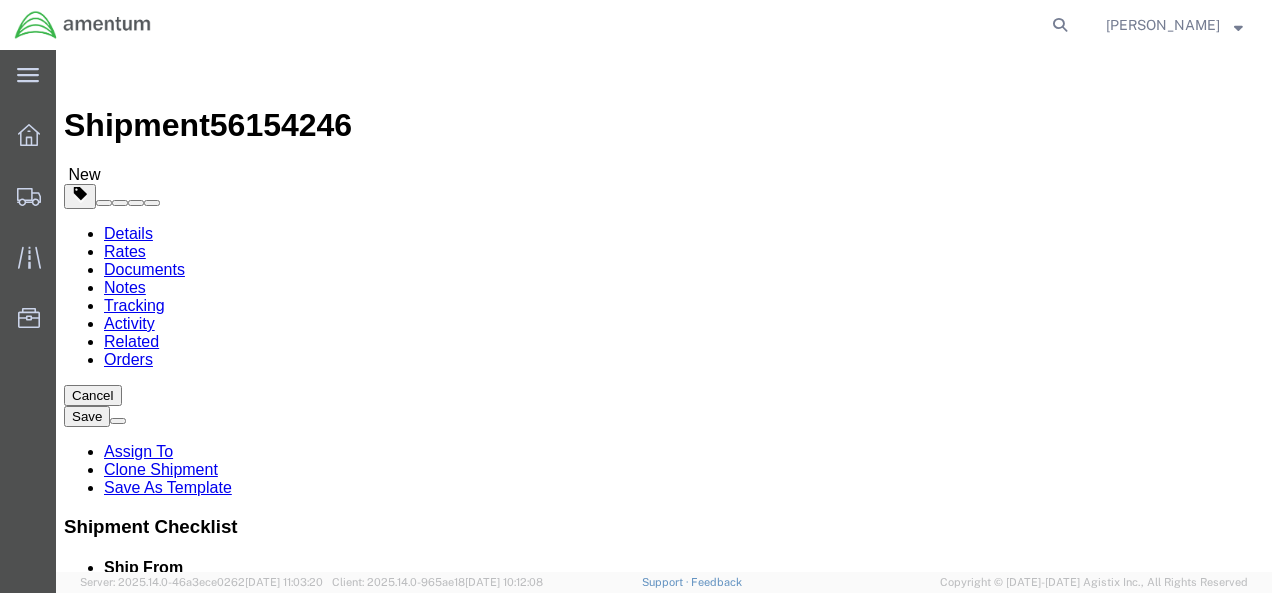 click on "[PERSON_NAME]  T-34 [PERSON_NAME]" 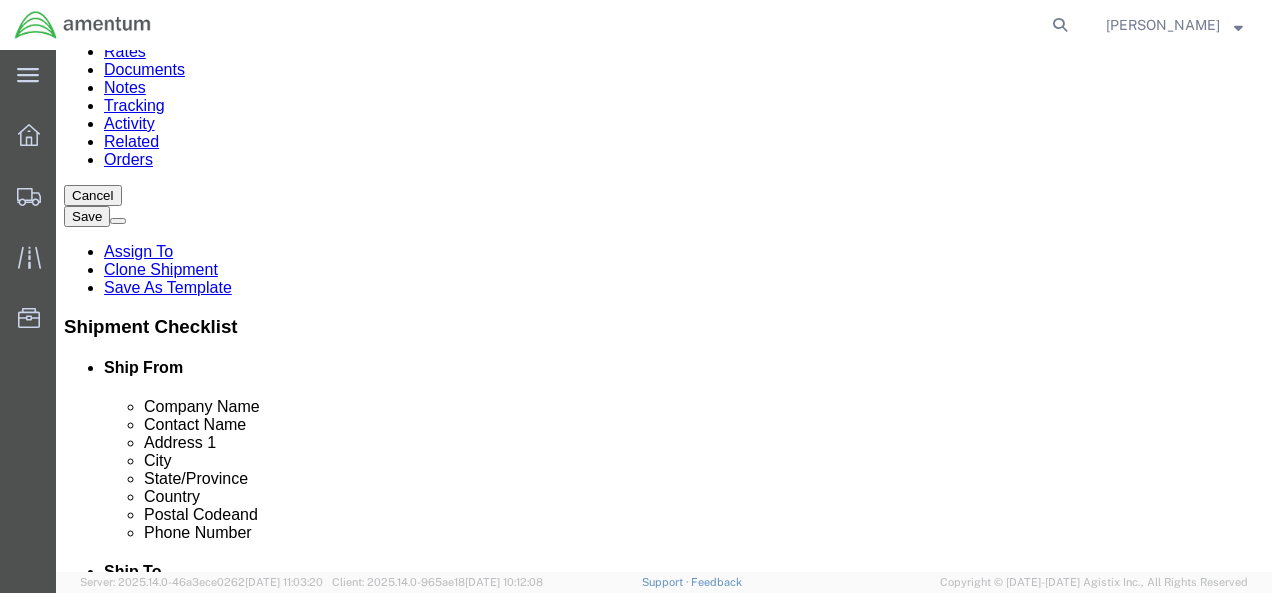 type on "[PERSON_NAME] / [PERSON_NAME]" 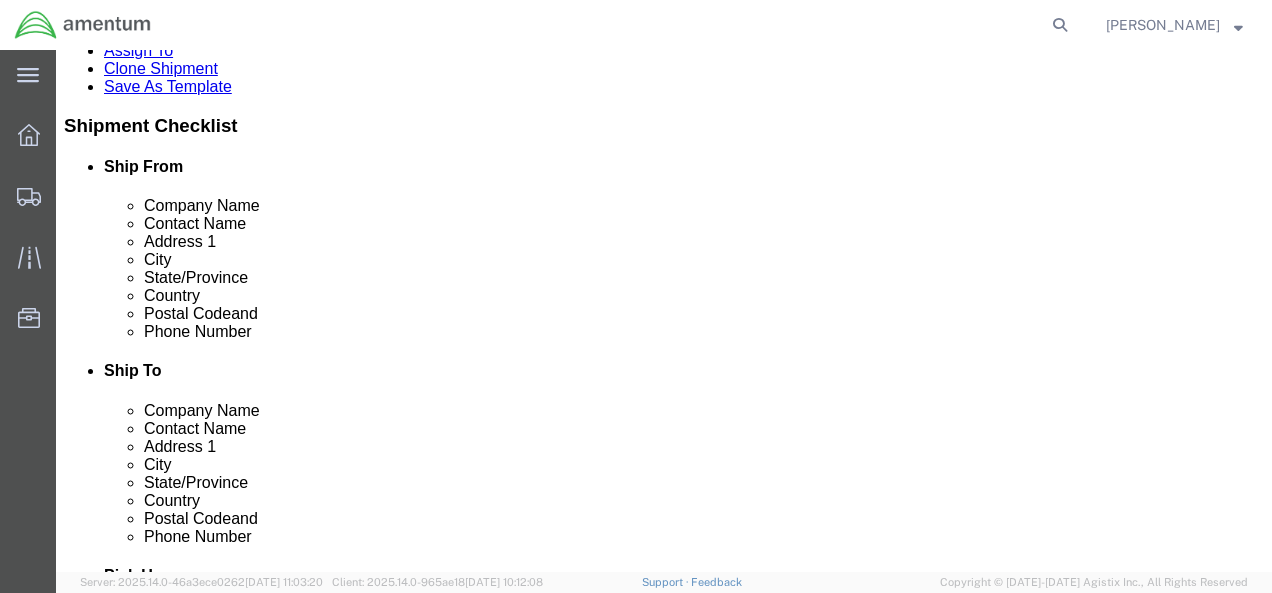 type on "5593082568" 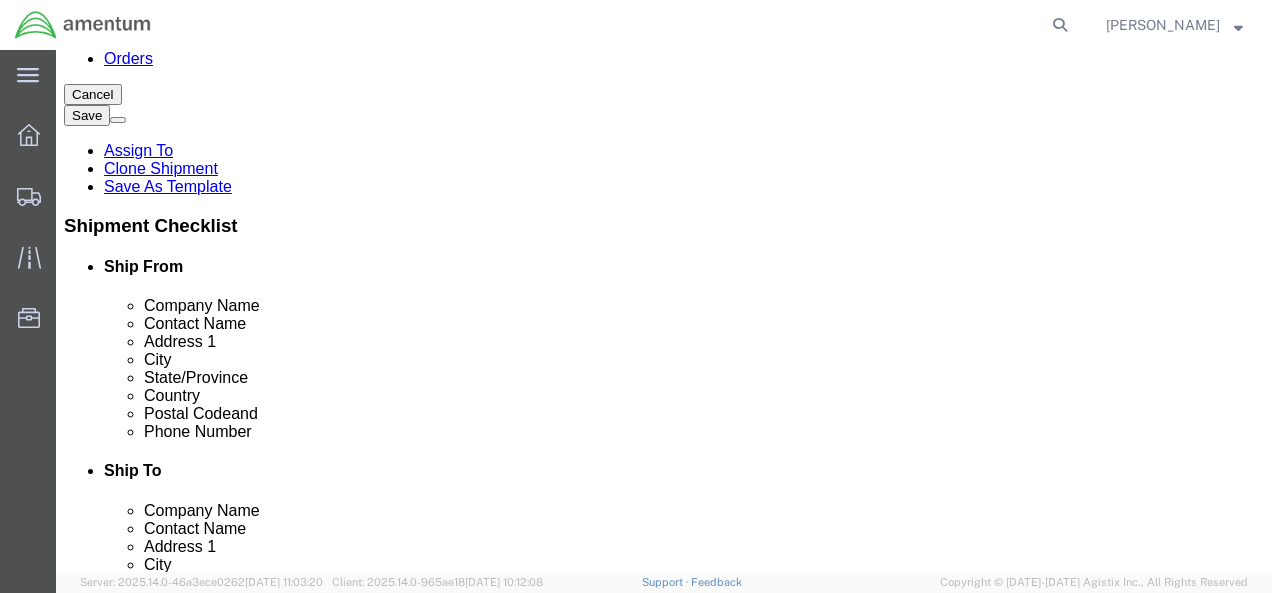 click on "[DATE] 10:00 AM" 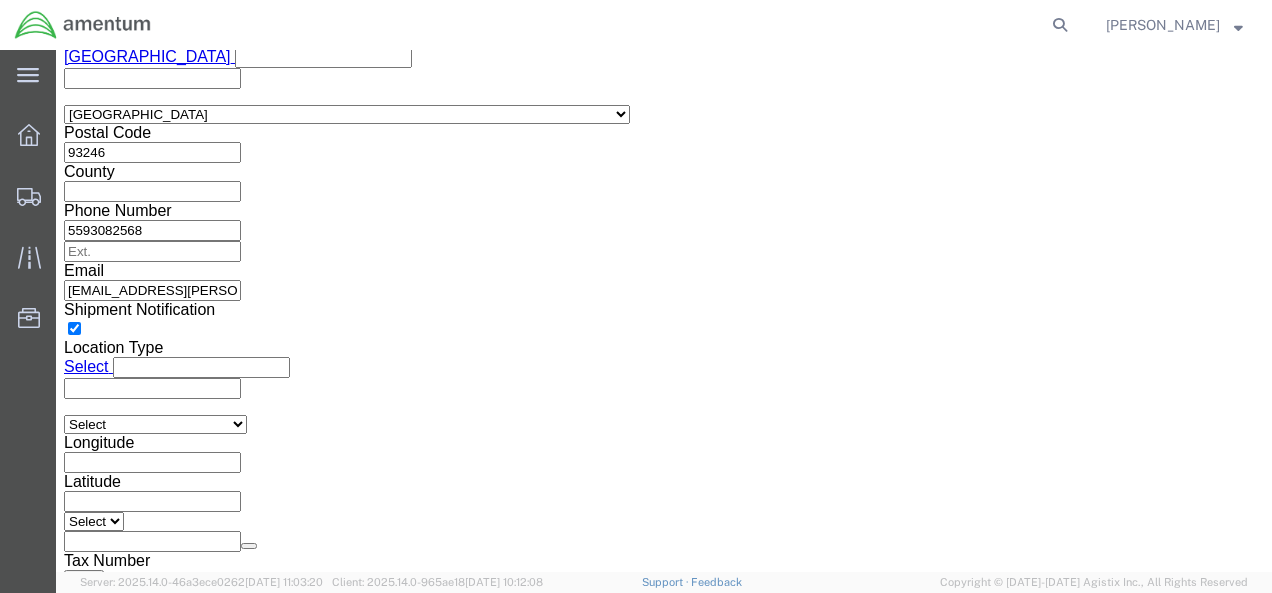 click on "3:00 AM" 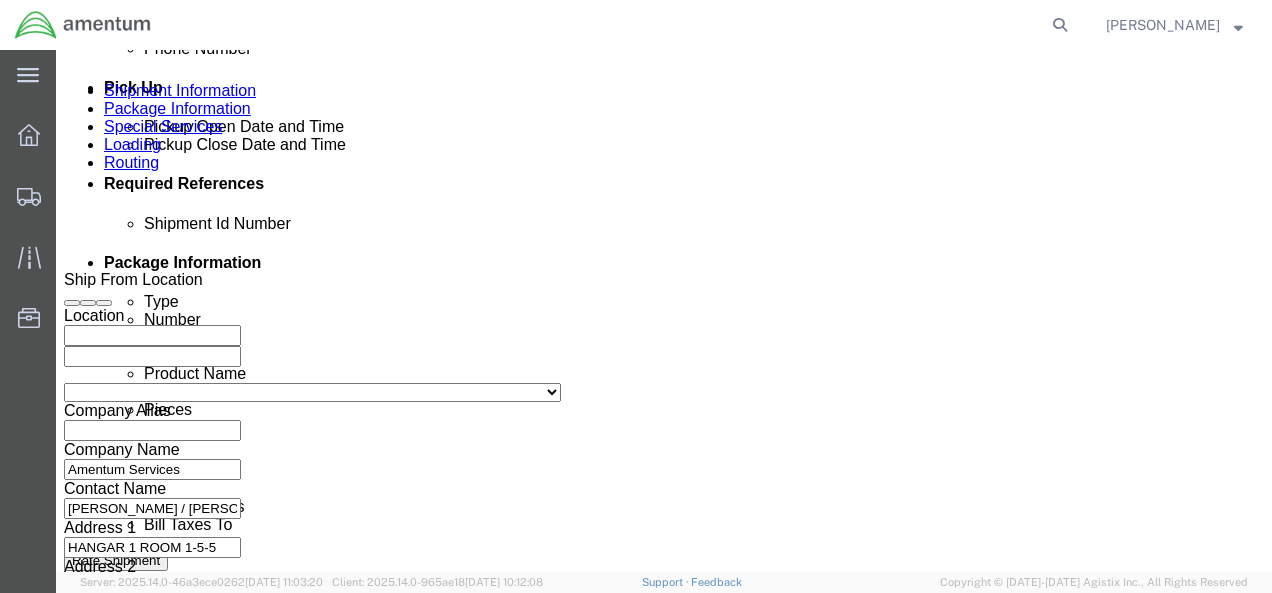 scroll, scrollTop: 1291, scrollLeft: 0, axis: vertical 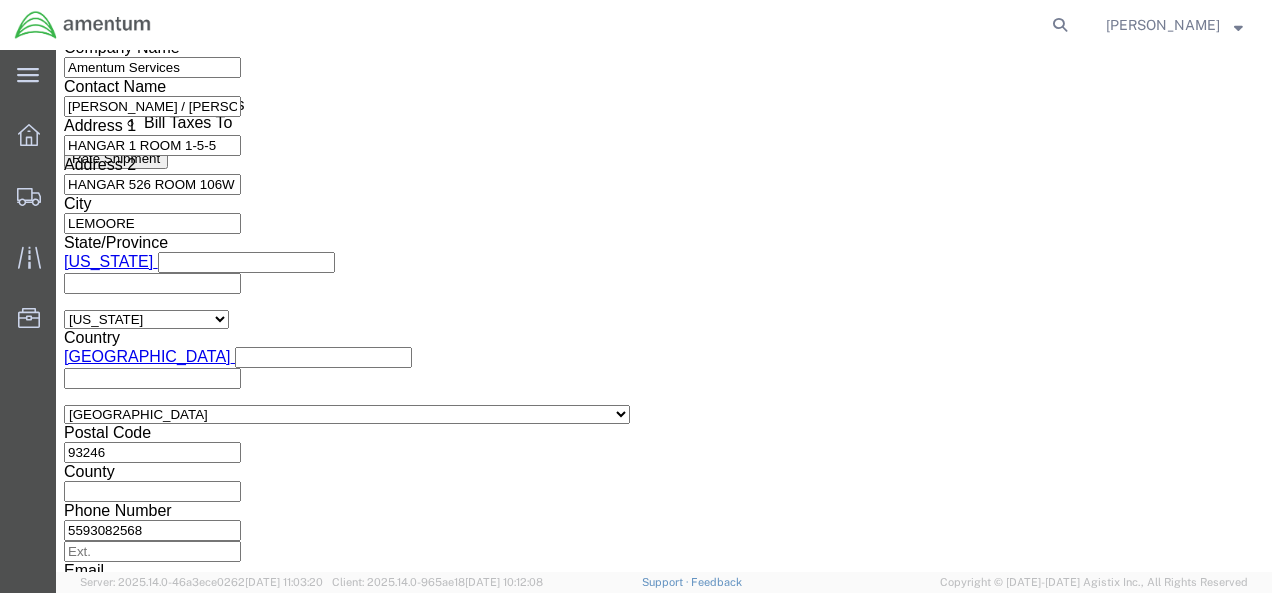 type on "[DATE]-001" 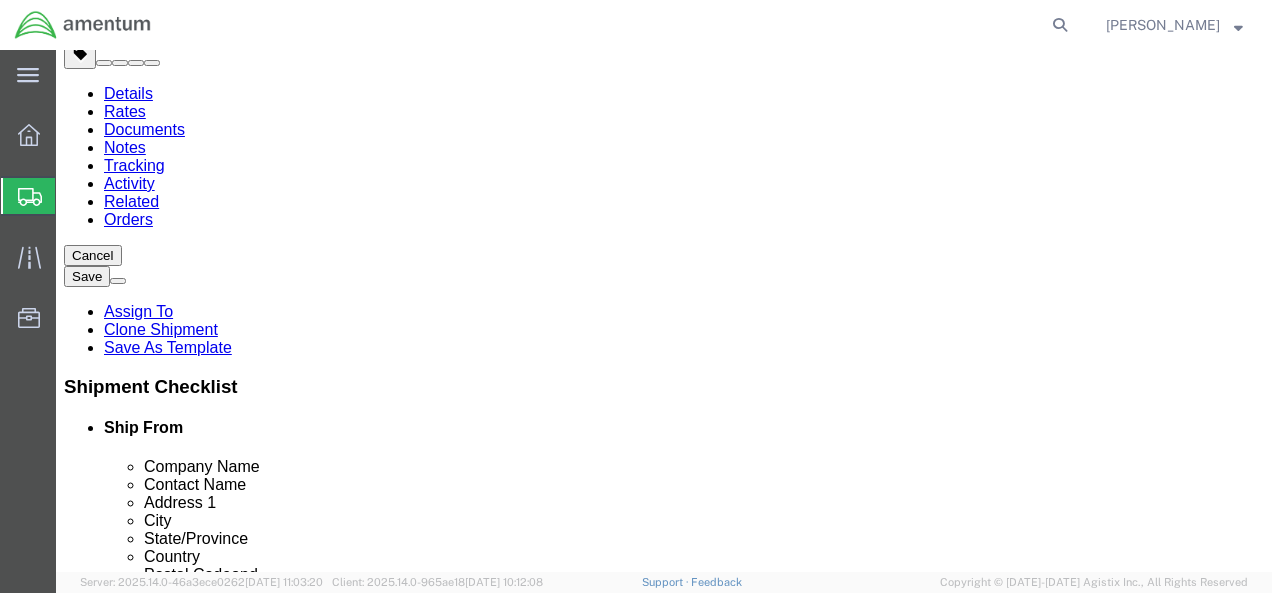scroll, scrollTop: 66, scrollLeft: 0, axis: vertical 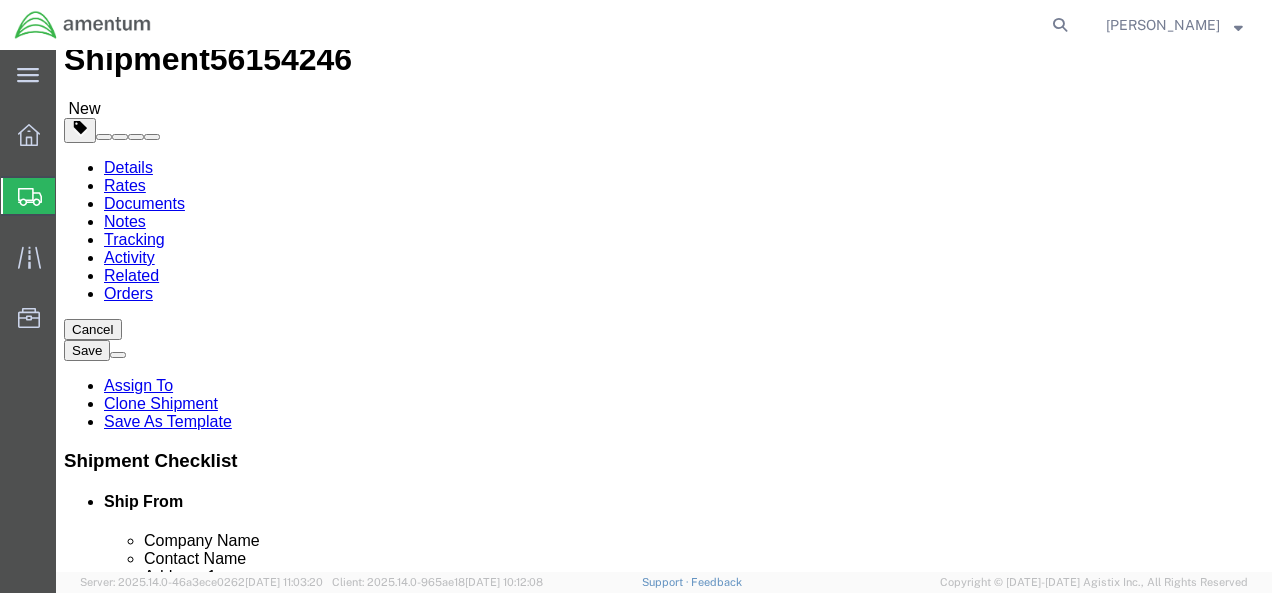 click on "Add Content" 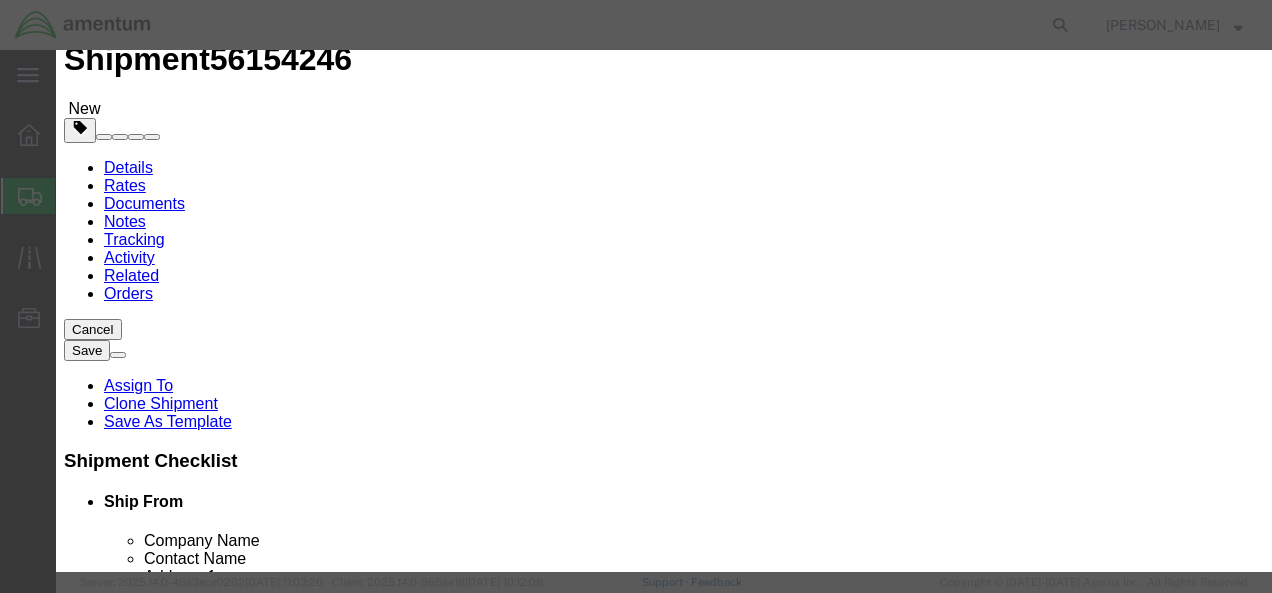 scroll, scrollTop: 166, scrollLeft: 0, axis: vertical 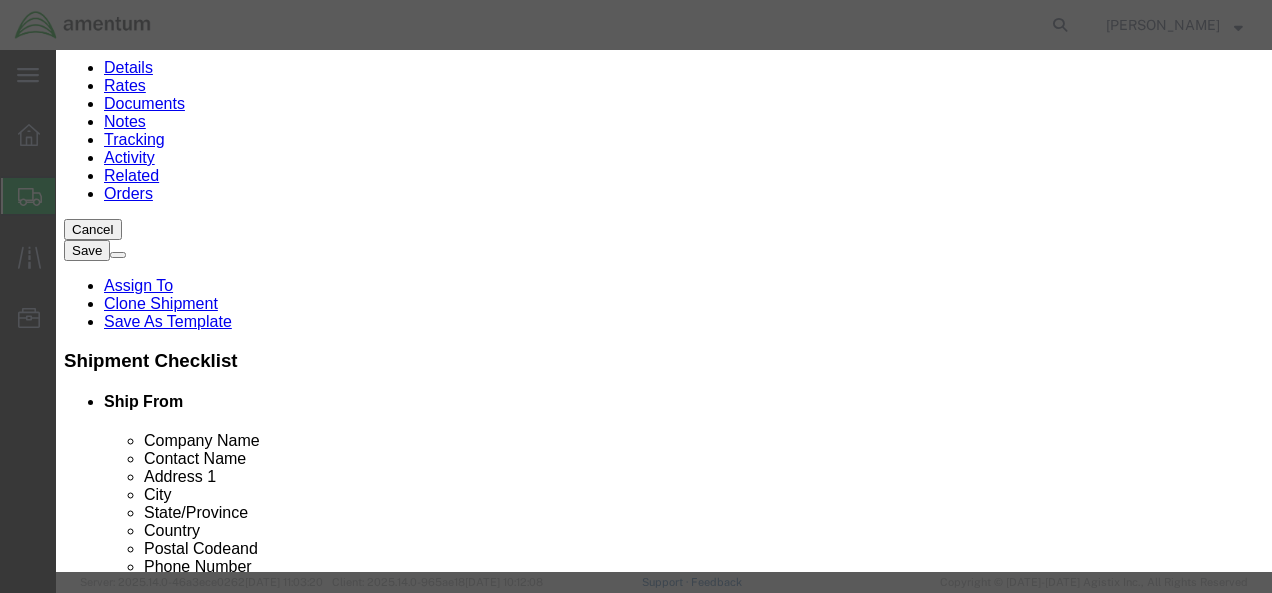 click 